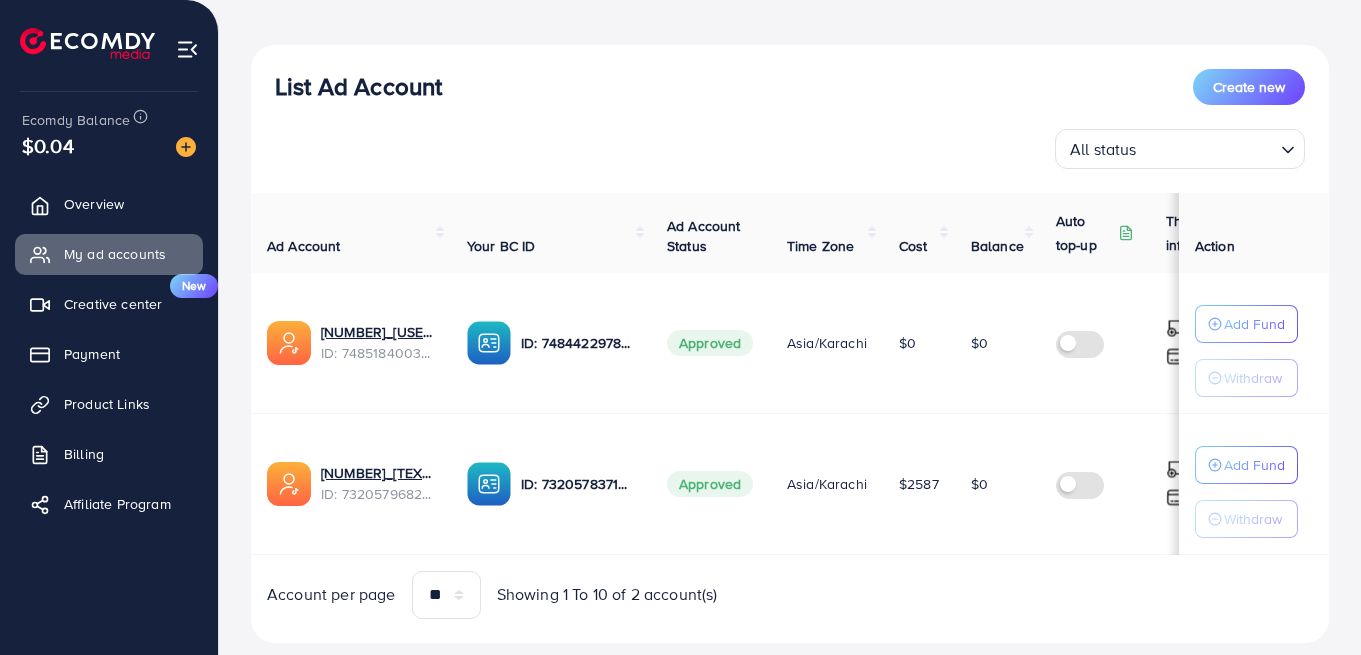 scroll, scrollTop: 198, scrollLeft: 0, axis: vertical 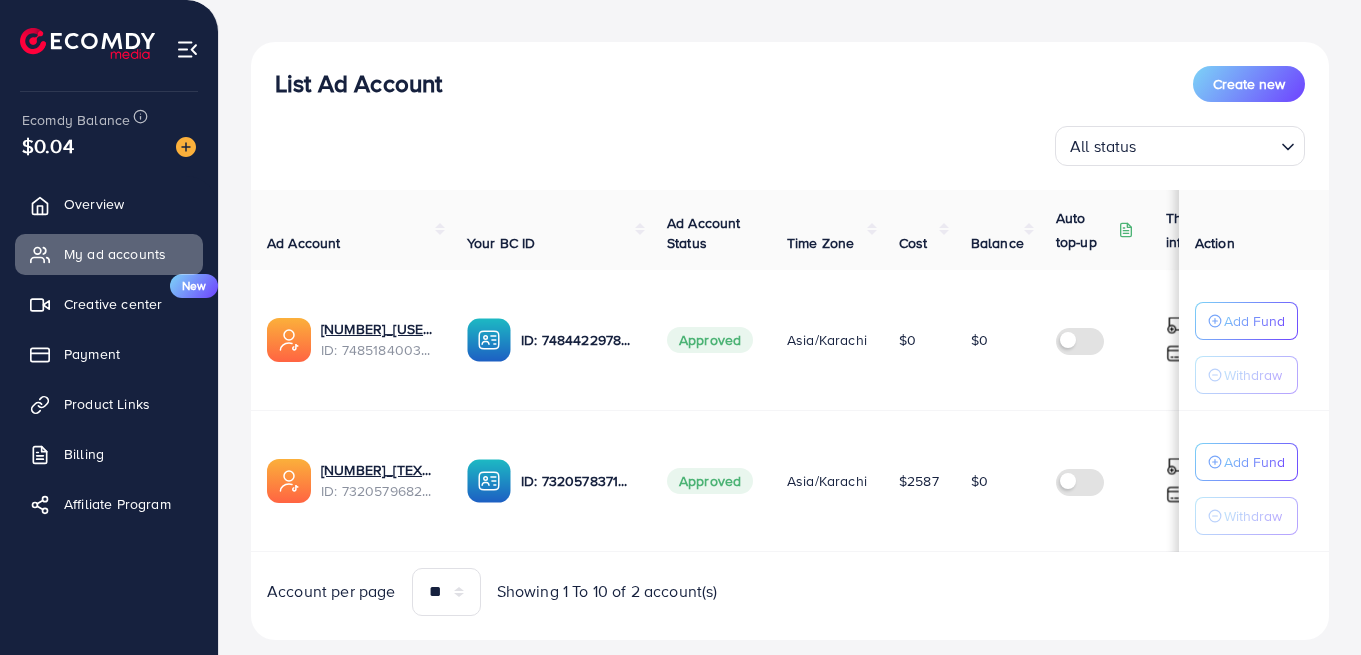 click on "Ad Account Status" at bounding box center (704, 233) 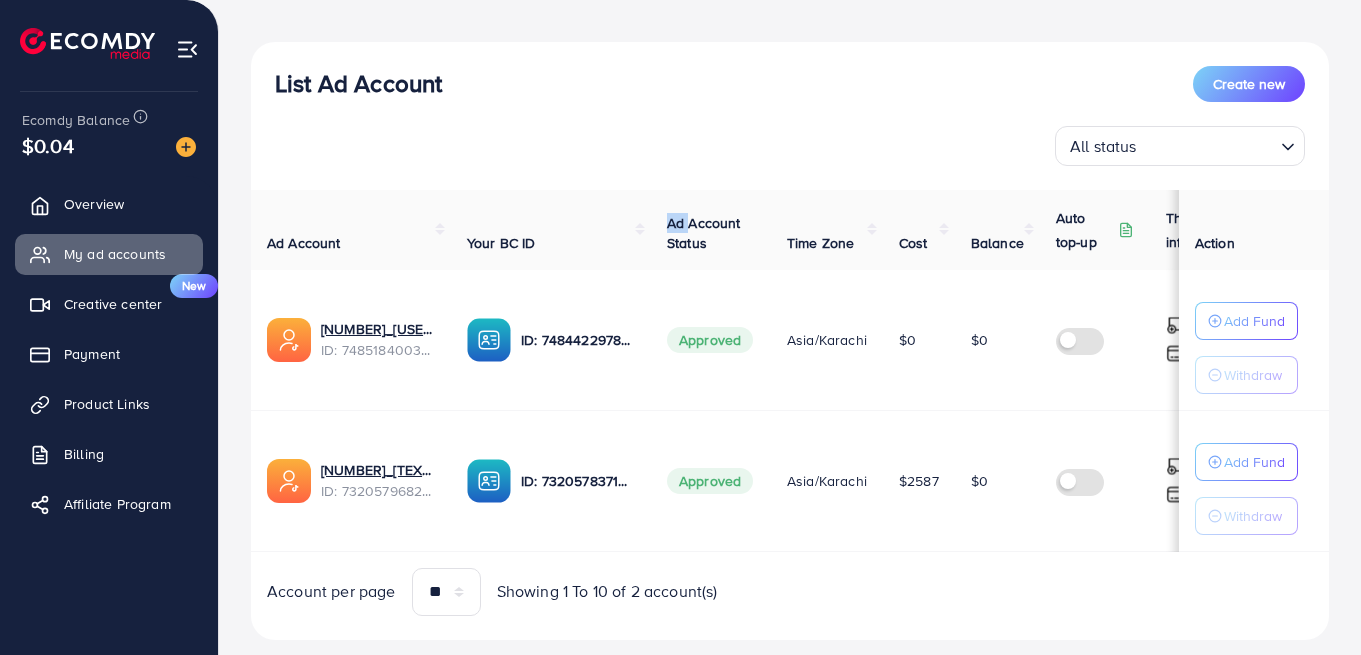 click on "Ad Account Status" at bounding box center [704, 233] 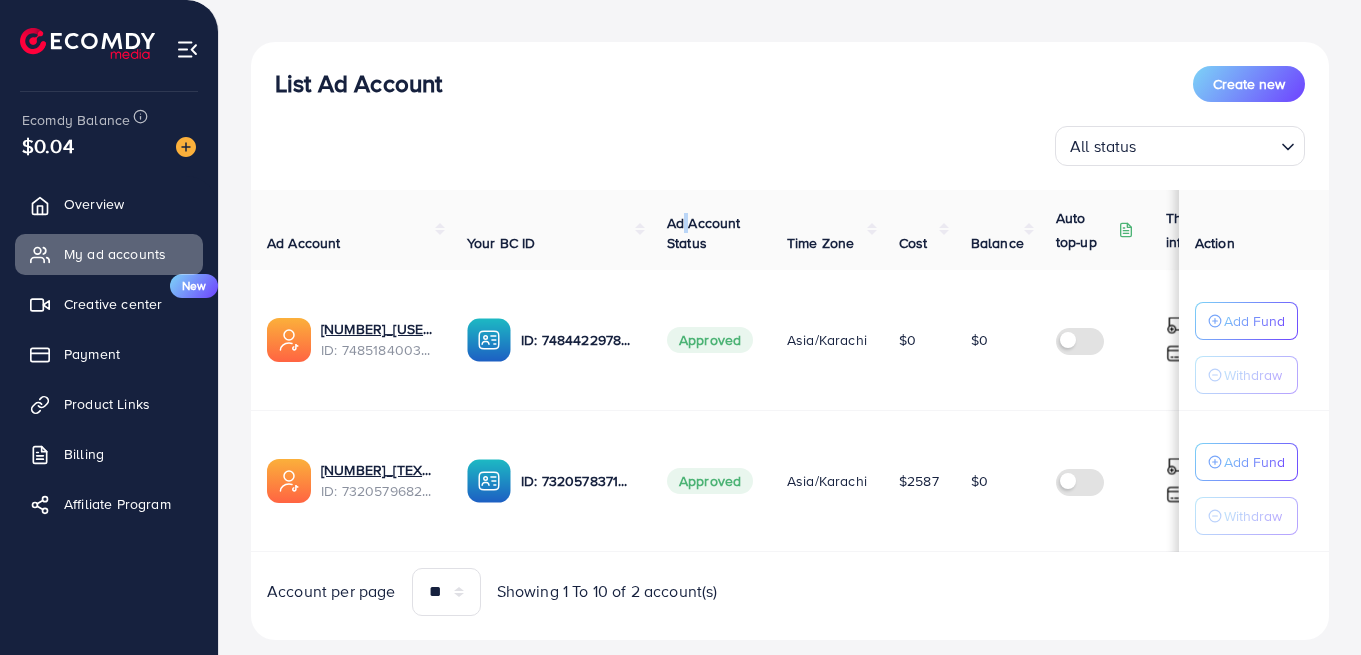 click on "Ad Account Status" at bounding box center [704, 233] 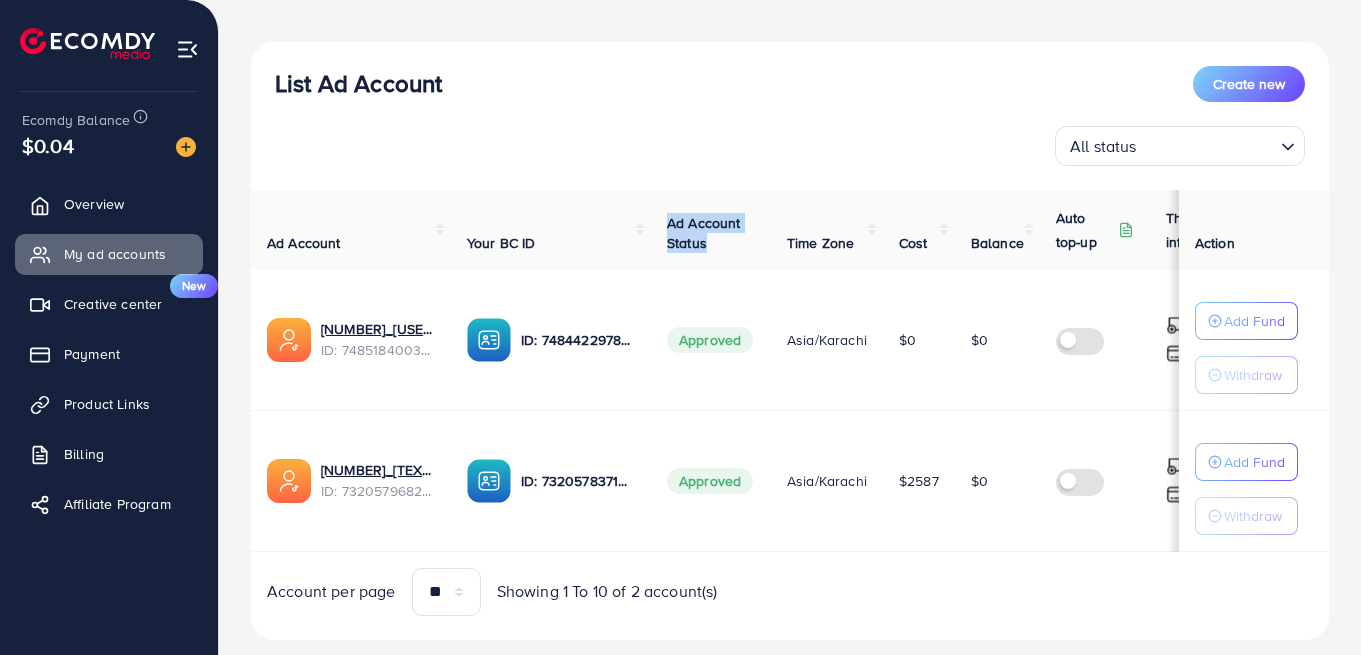 click on "Ad Account Status" at bounding box center (704, 233) 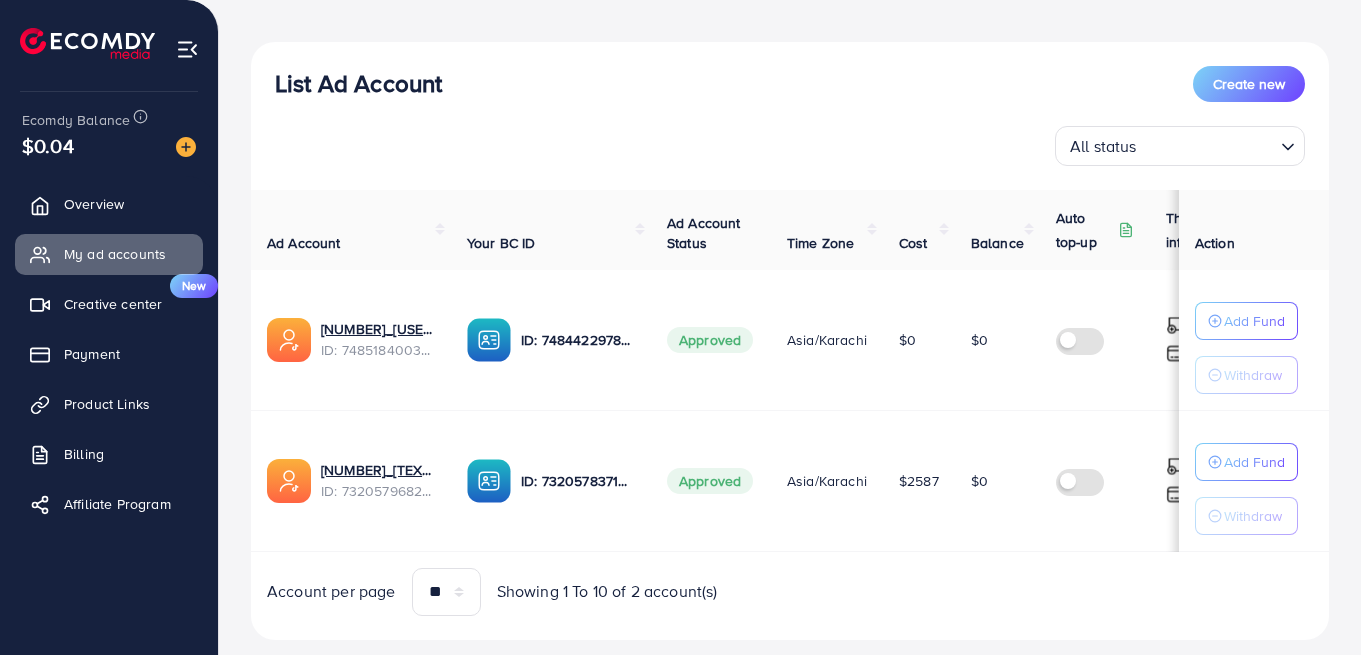 click on "All status
Loading..." at bounding box center (790, 146) 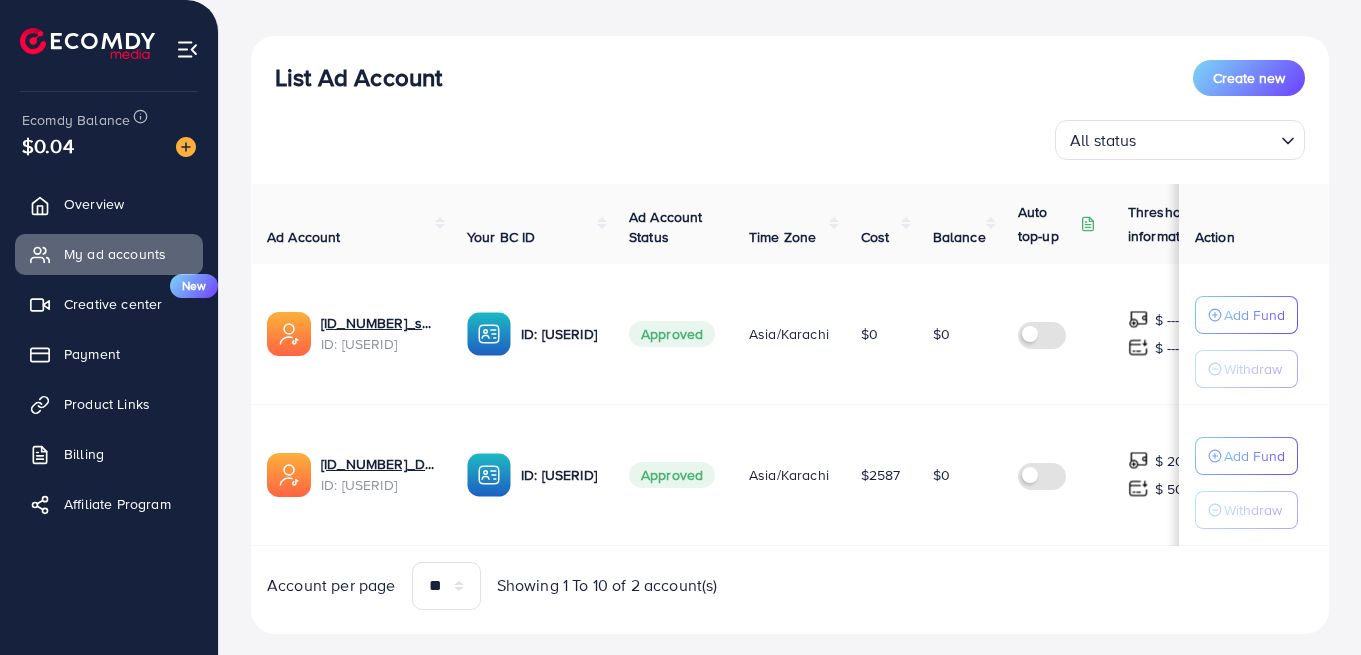 scroll, scrollTop: 244, scrollLeft: 0, axis: vertical 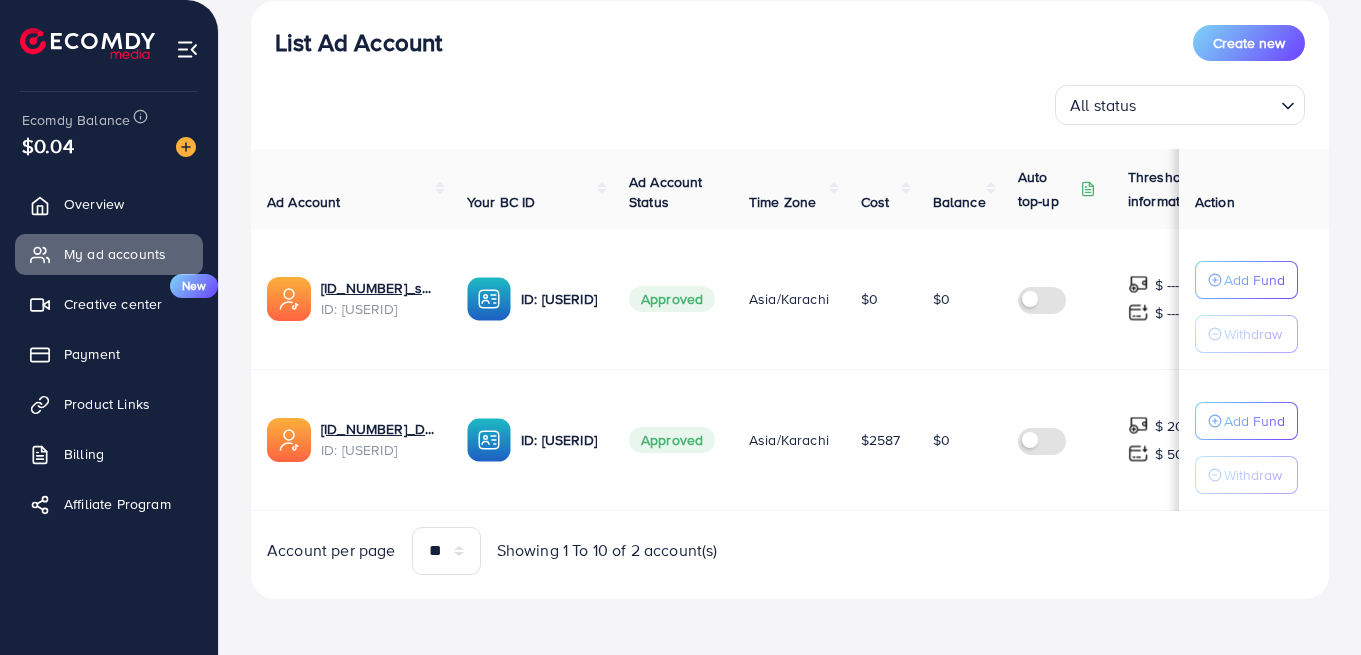 click on "Payment" at bounding box center [92, 354] 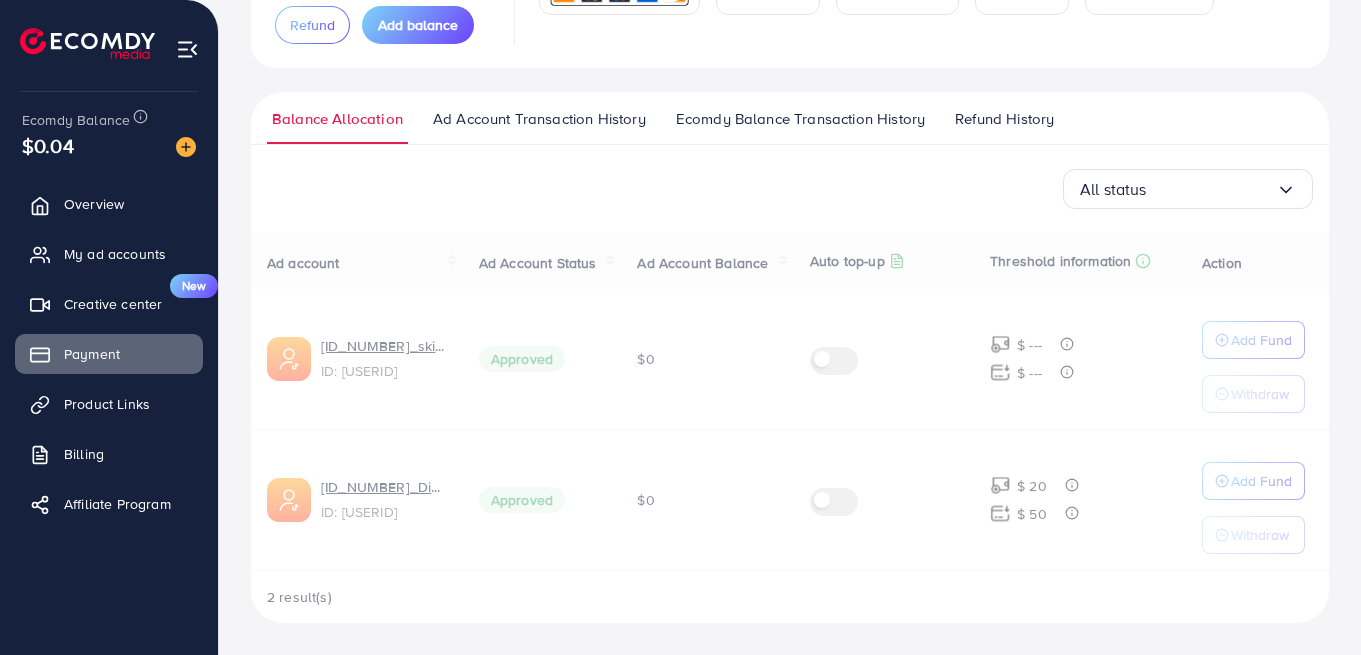 scroll, scrollTop: 0, scrollLeft: 0, axis: both 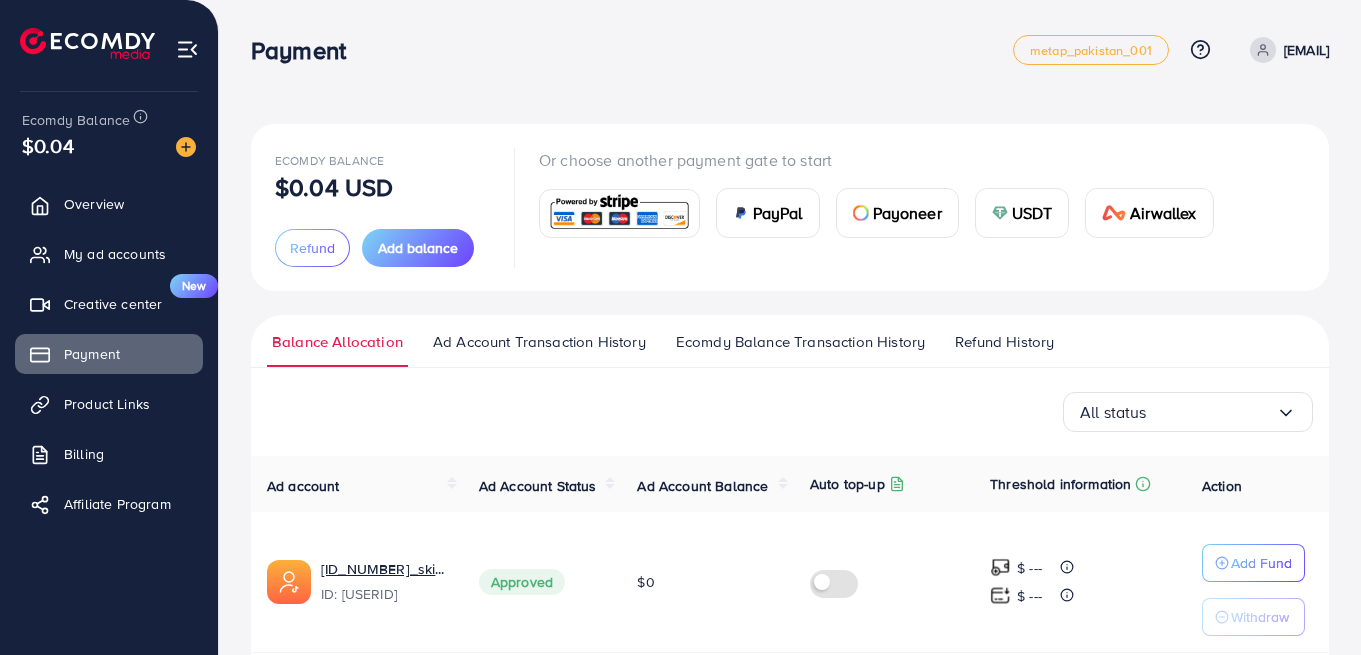 click on "Ecomdy Balance Transaction History" at bounding box center (800, 342) 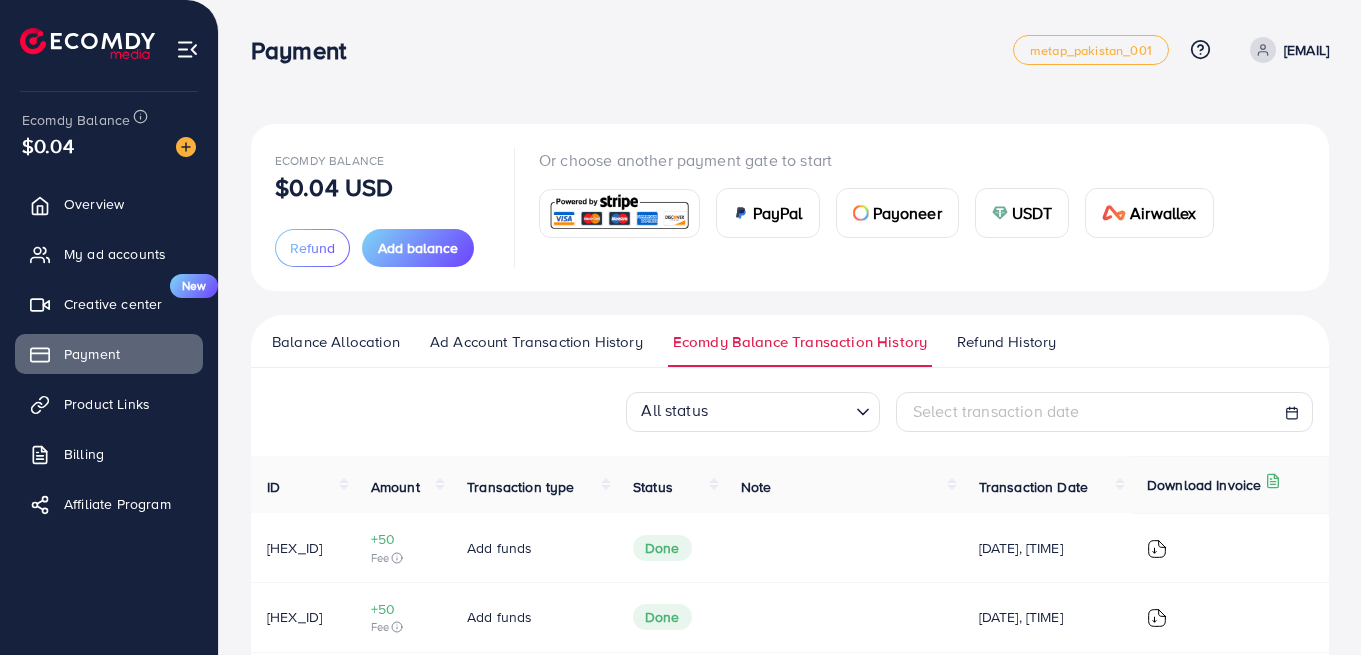 click on "My ad accounts" at bounding box center (115, 254) 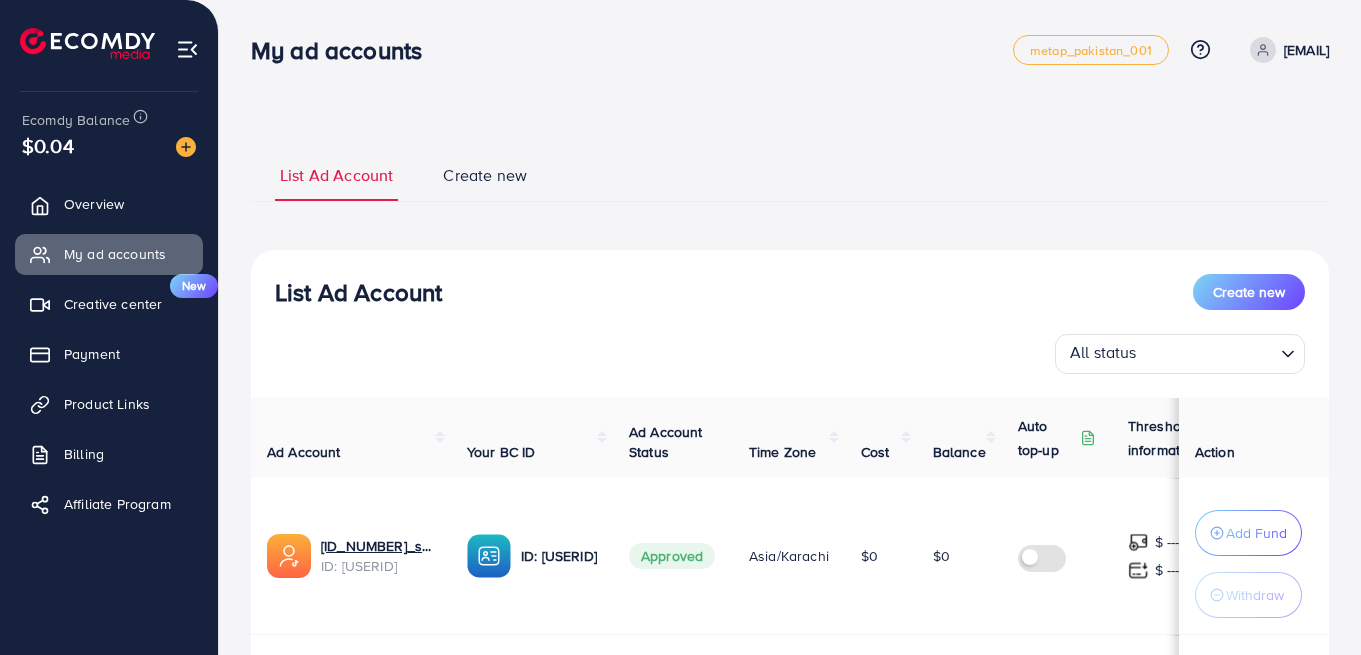 click on "My ad accounts" at bounding box center (115, 254) 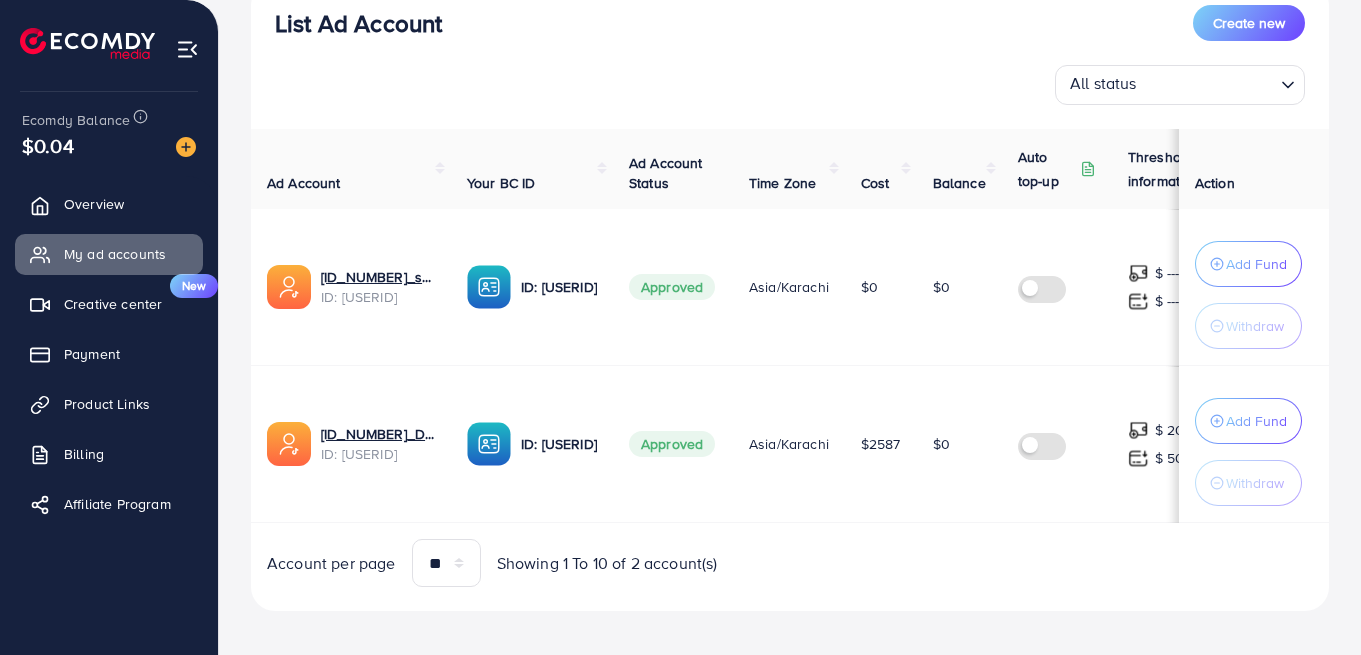 scroll, scrollTop: 271, scrollLeft: 0, axis: vertical 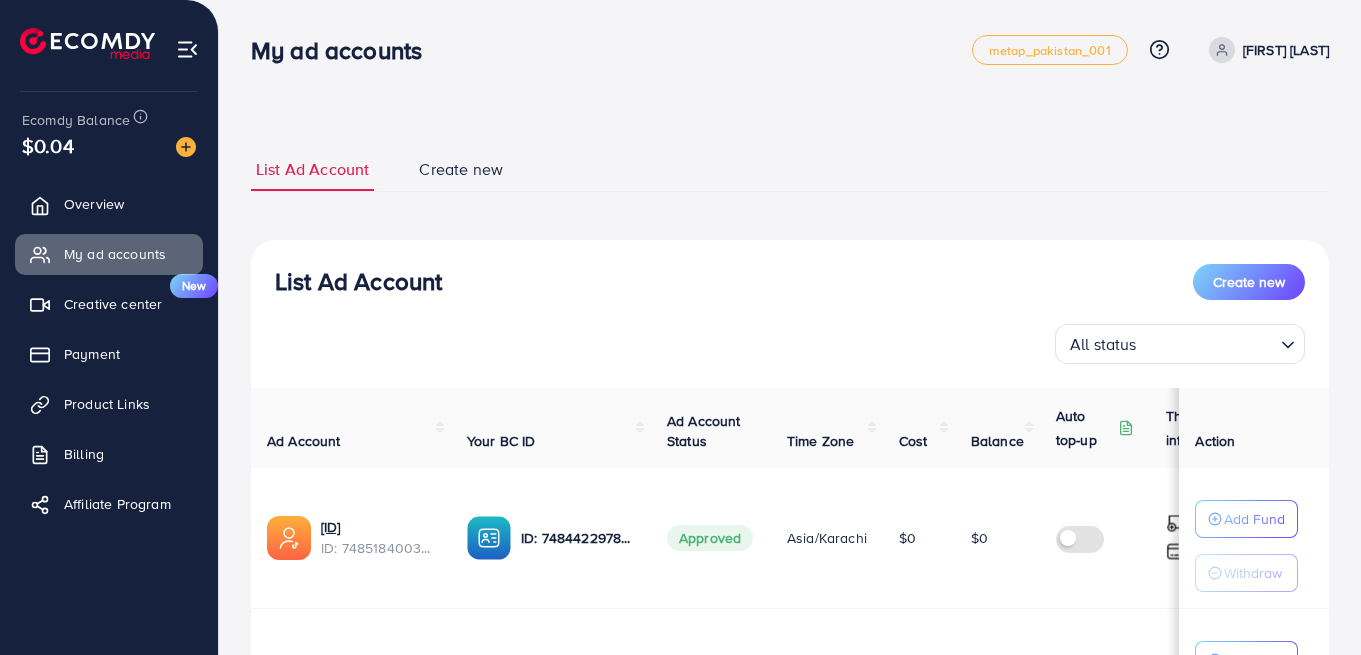 click on "Payment" at bounding box center (92, 354) 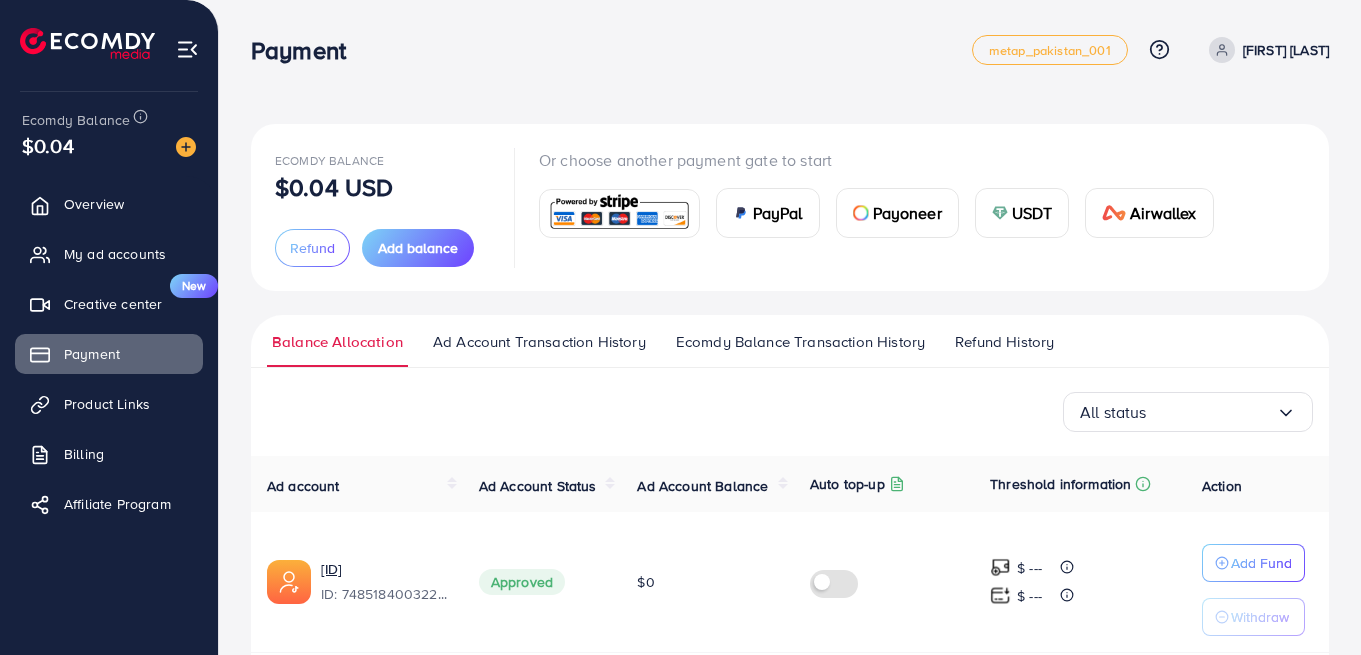click on "Ecomdy Balance Transaction History" at bounding box center [800, 342] 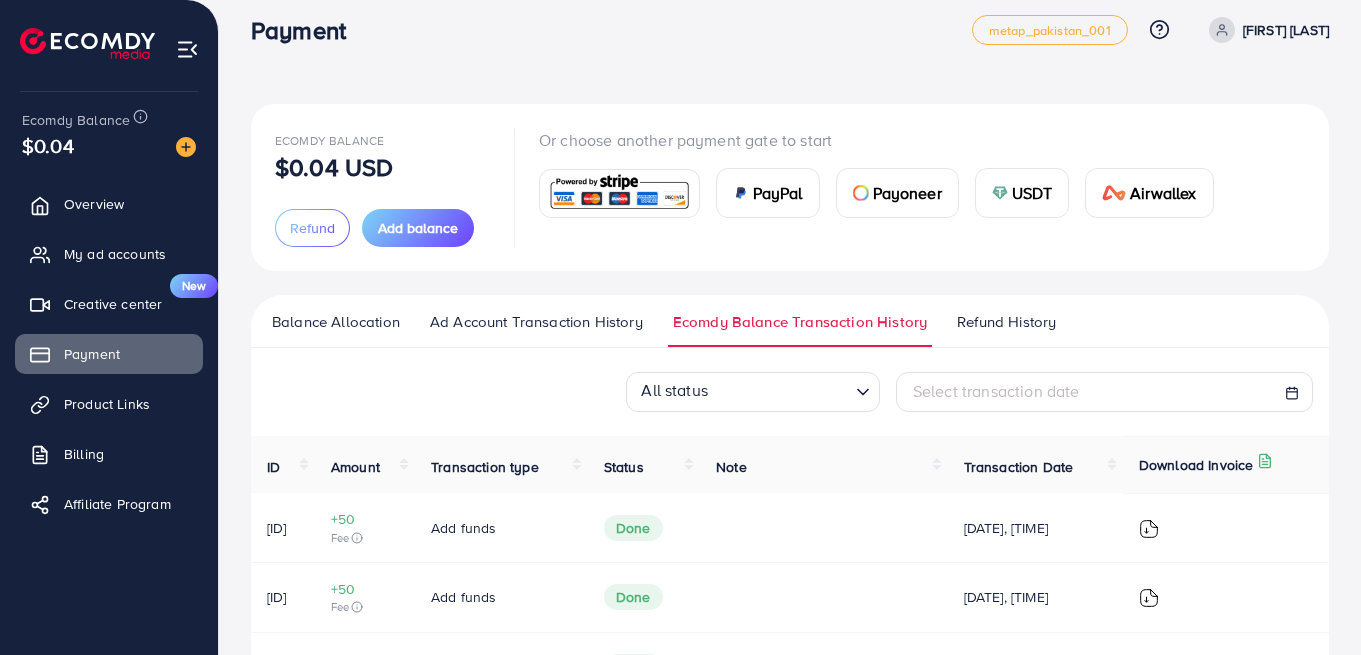 scroll, scrollTop: 0, scrollLeft: 0, axis: both 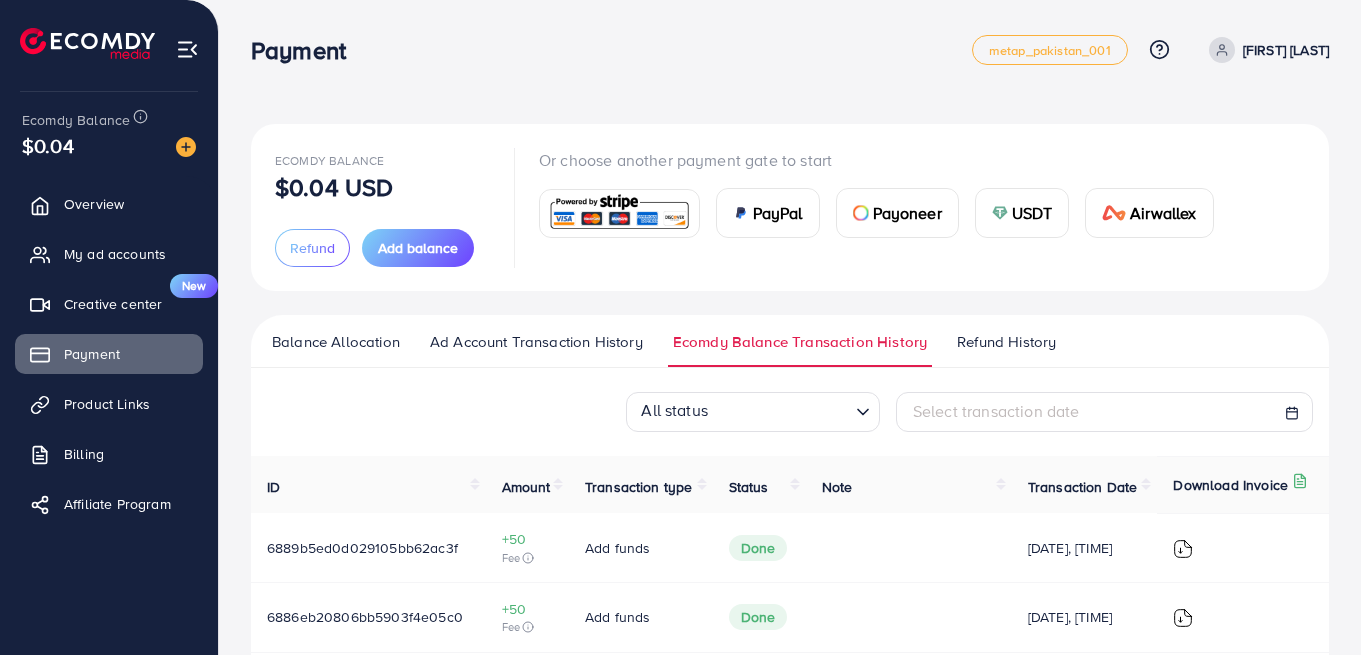 click on "Done" at bounding box center (759, 547) 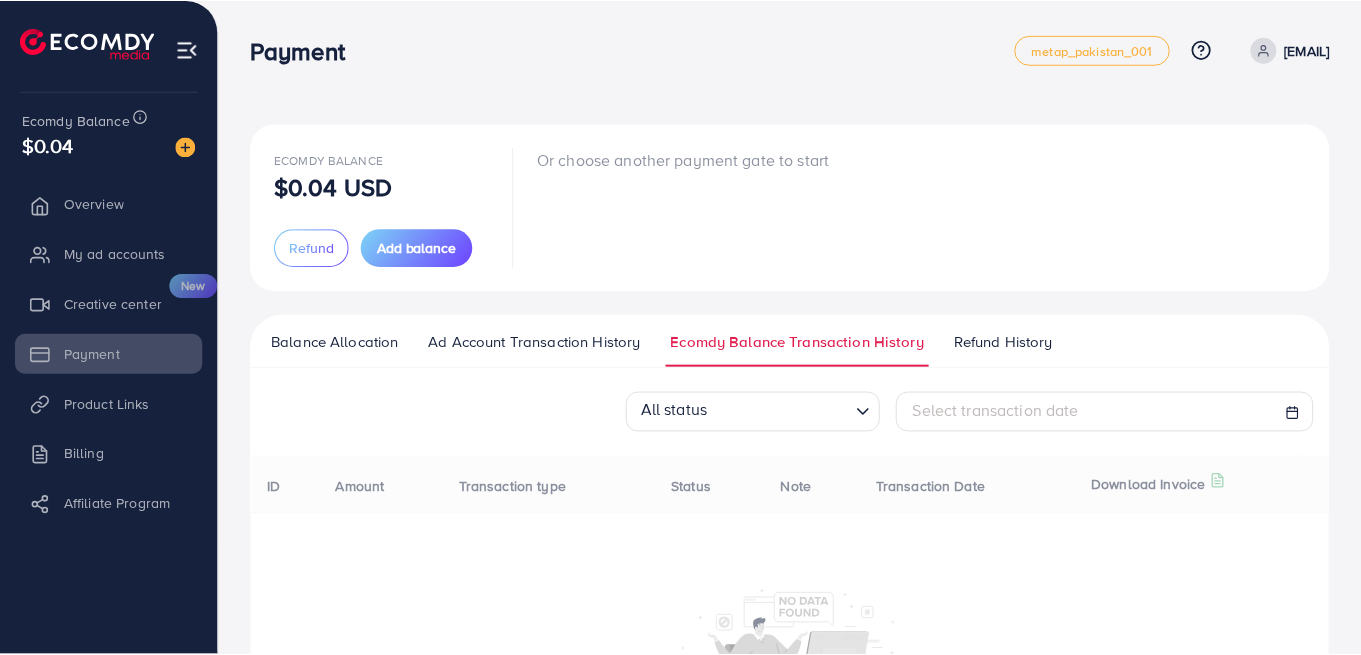 scroll, scrollTop: 0, scrollLeft: 0, axis: both 